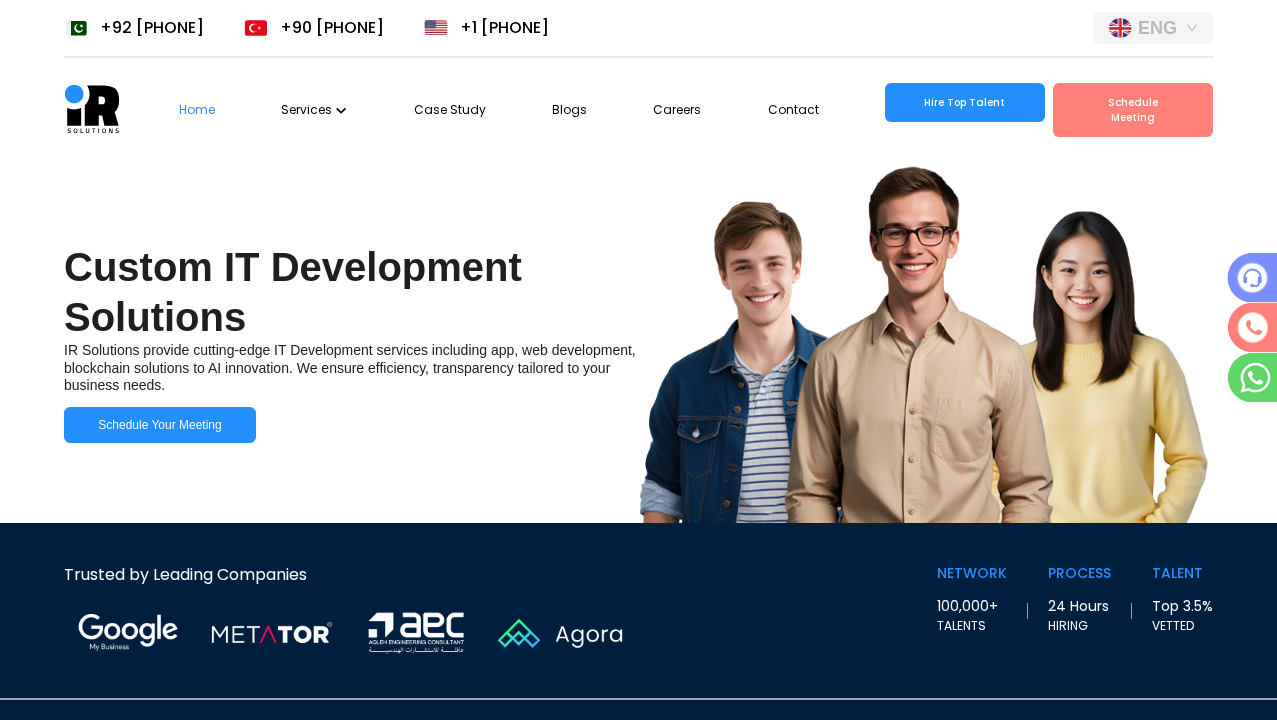click on "Custom IT Development Solutions" at bounding box center (325, 292) 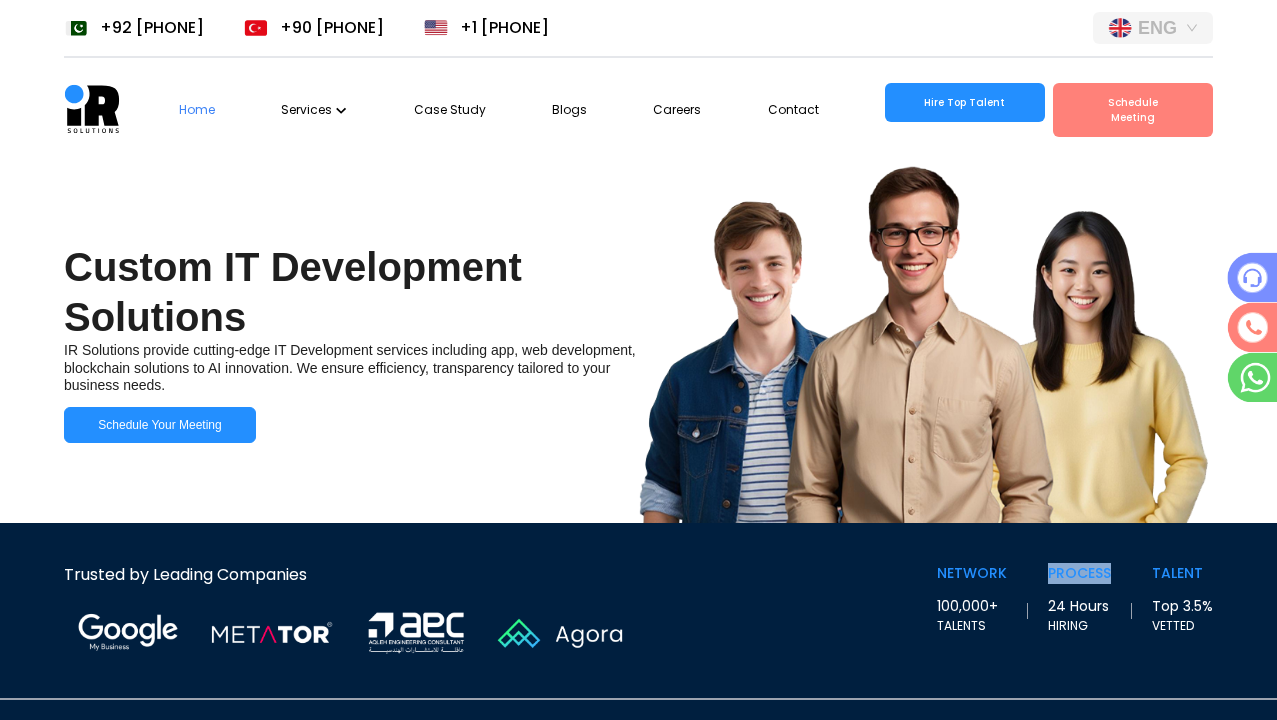 click on "TALENT" at bounding box center (972, 573) 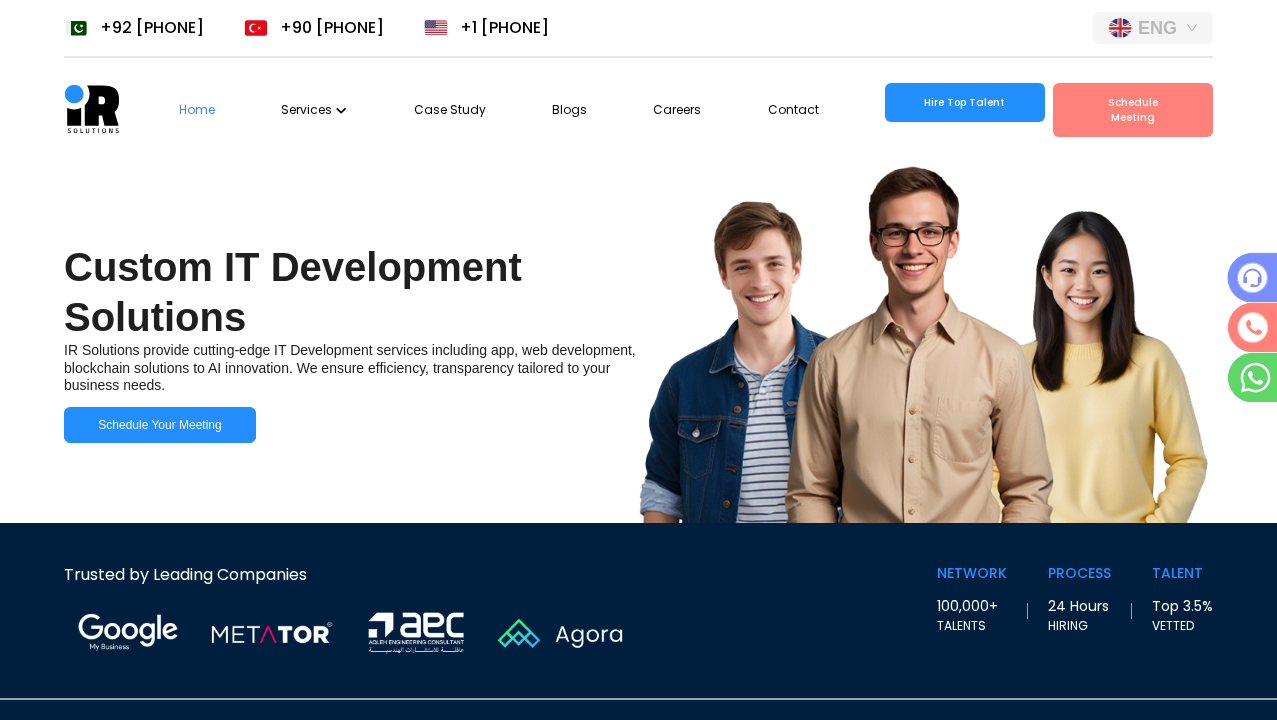click on "VETTED" at bounding box center (972, 626) 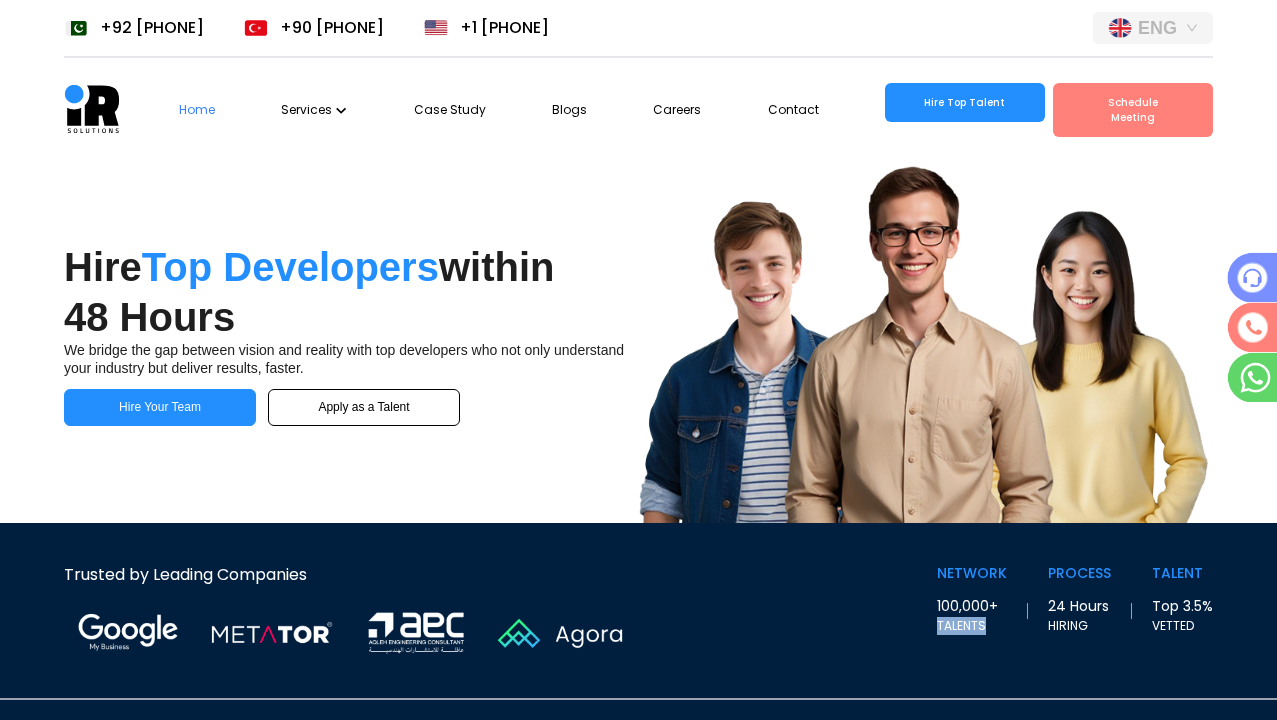 scroll, scrollTop: 0, scrollLeft: 36, axis: horizontal 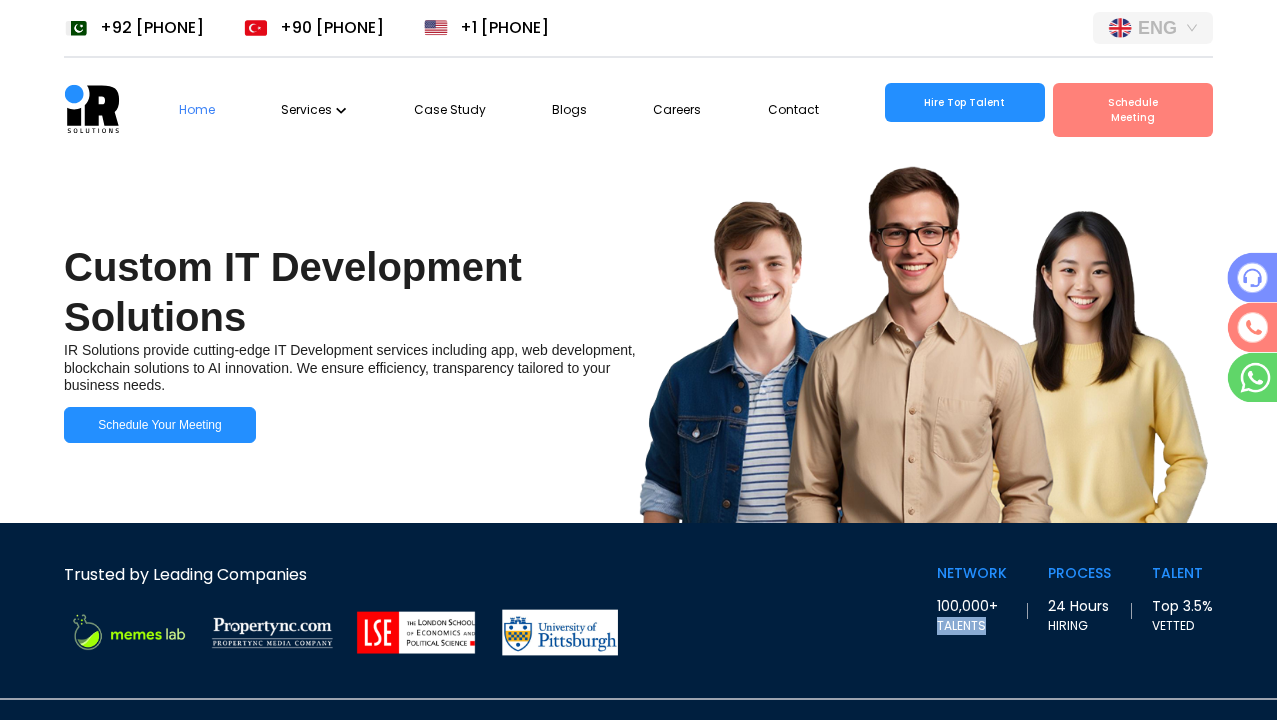 click at bounding box center (416, 632) 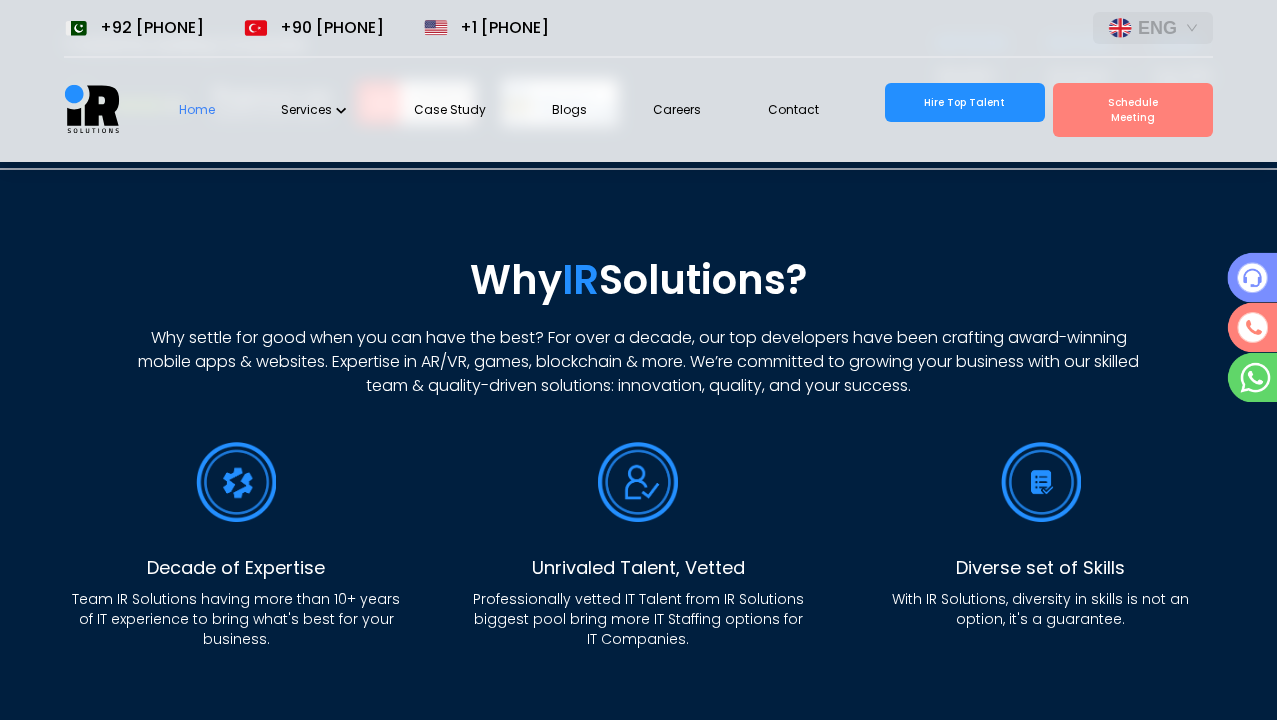 click on "Why  IR  Solutions?" at bounding box center (638, 280) 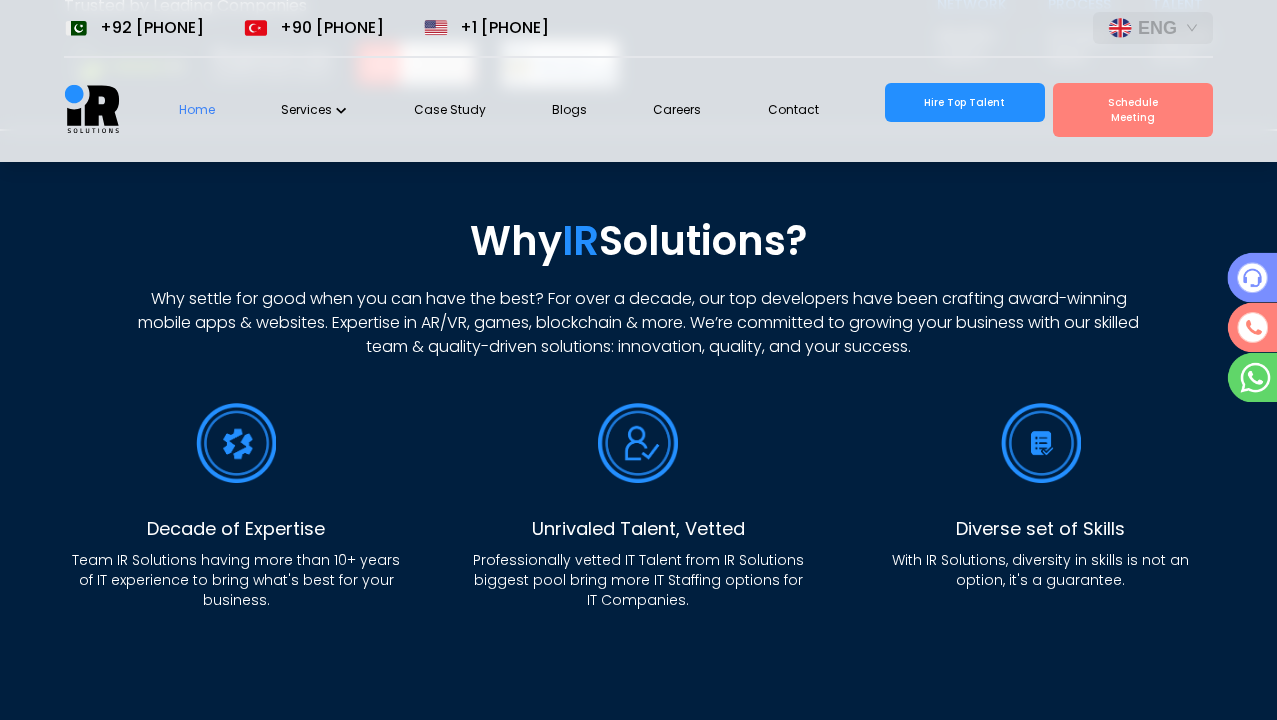 click at bounding box center (236, 443) 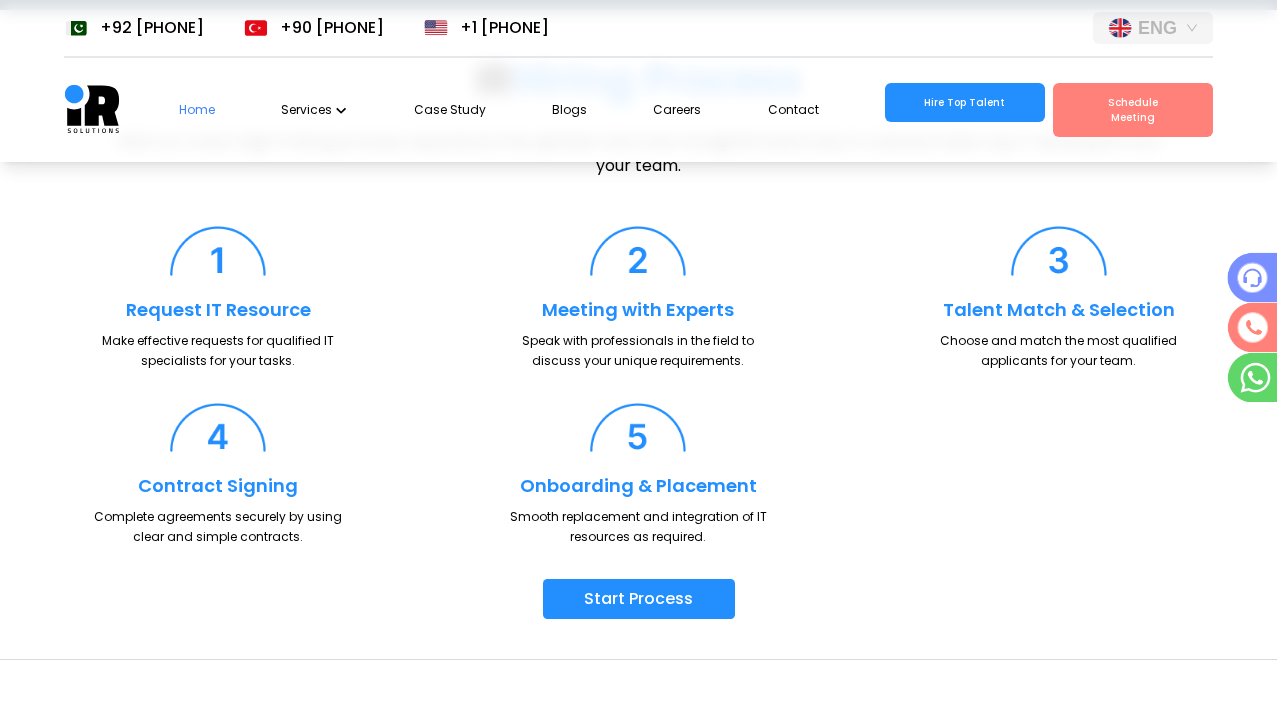 click at bounding box center (218, 251) 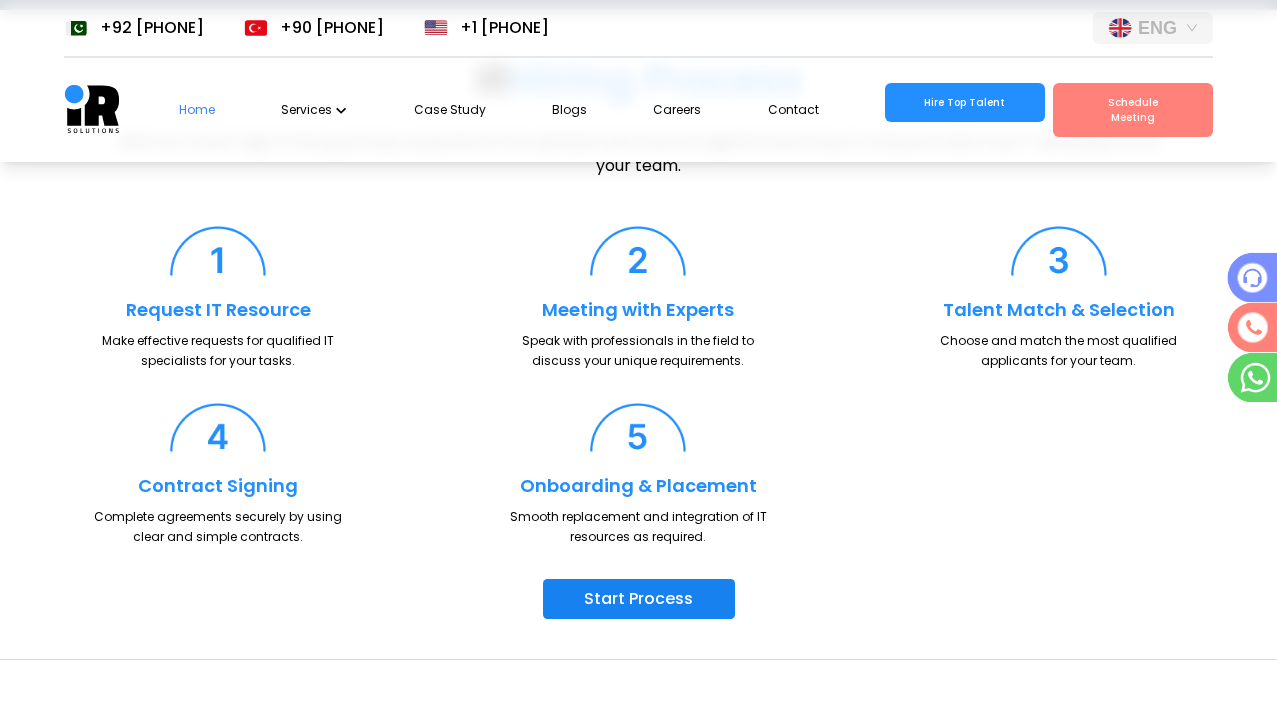 click at bounding box center (218, 251) 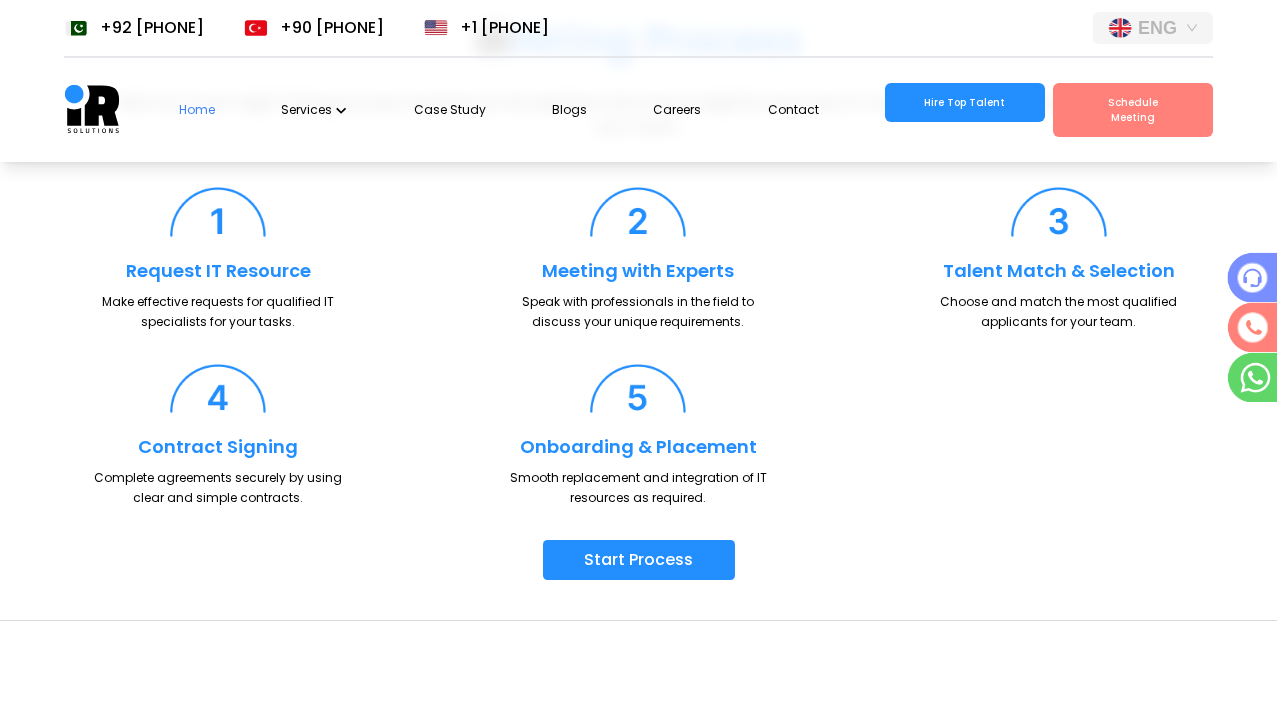 click on "Request Talent" at bounding box center (156, 1209) 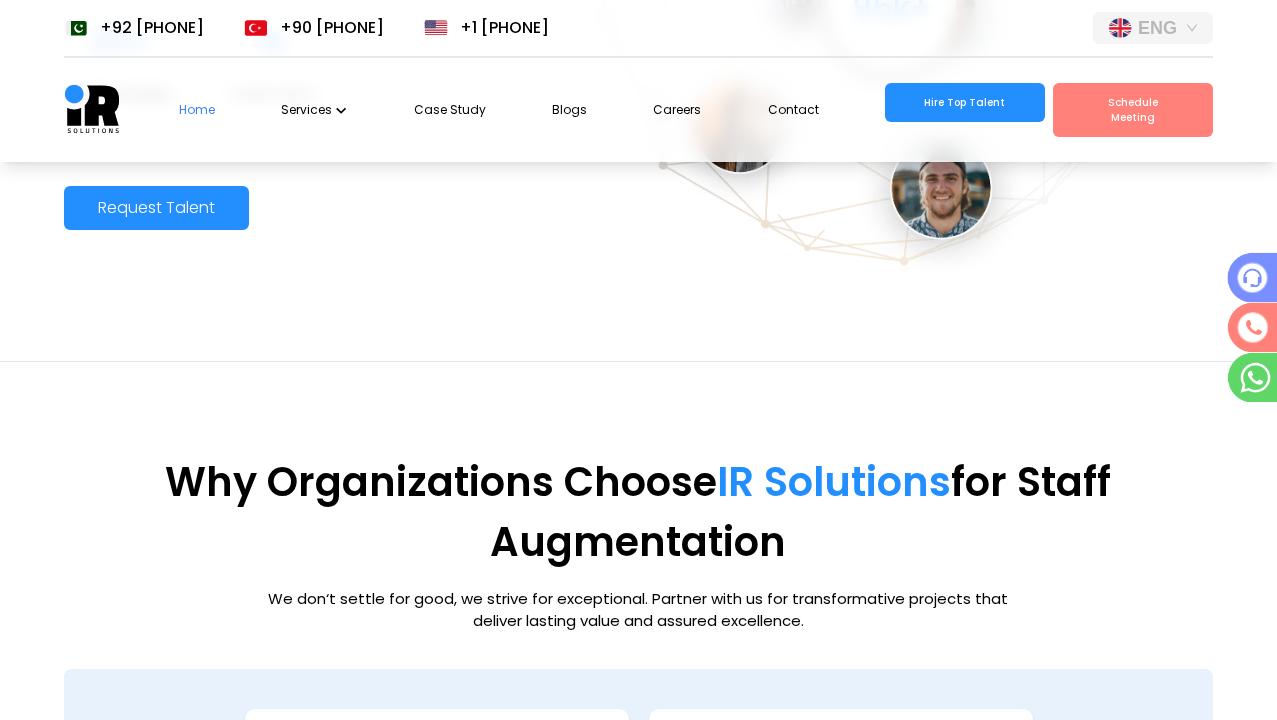 click on "With an extensive IT talent pool, IR Solutions brings the IT resource hired for your business within 48 hours." at bounding box center (437, 801) 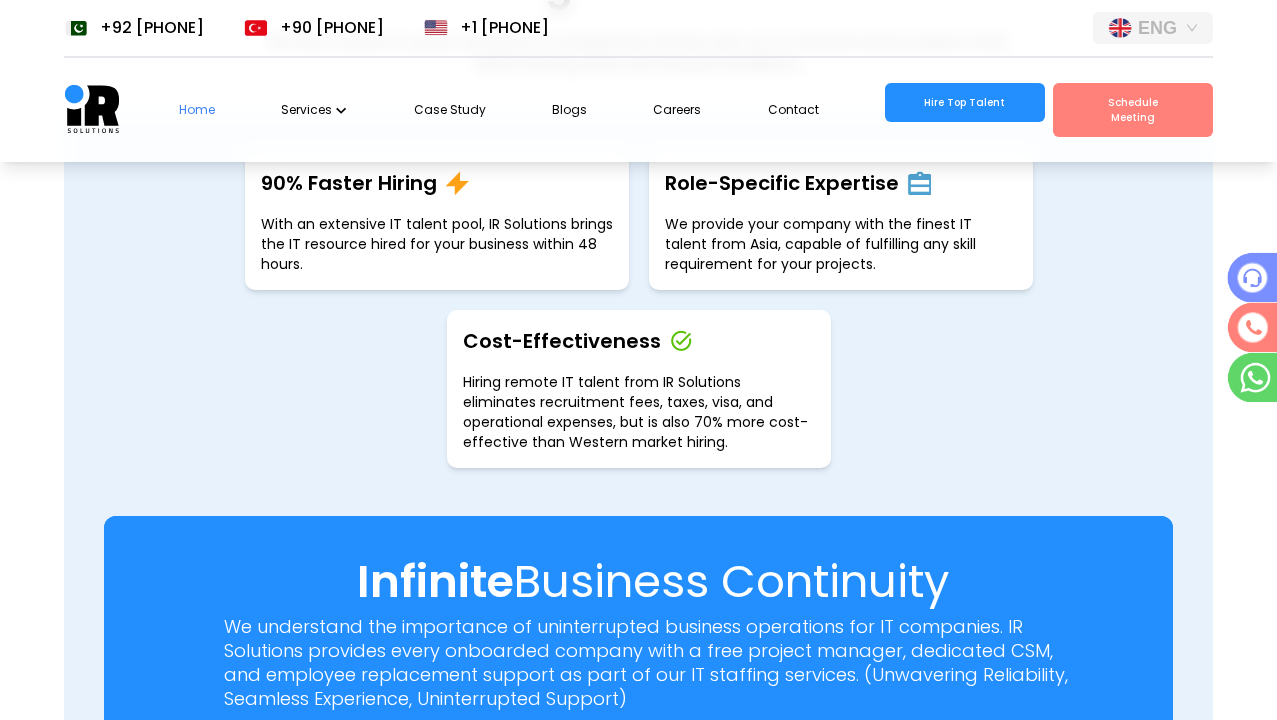 click on "Role-Specific Expertise" at bounding box center [349, 183] 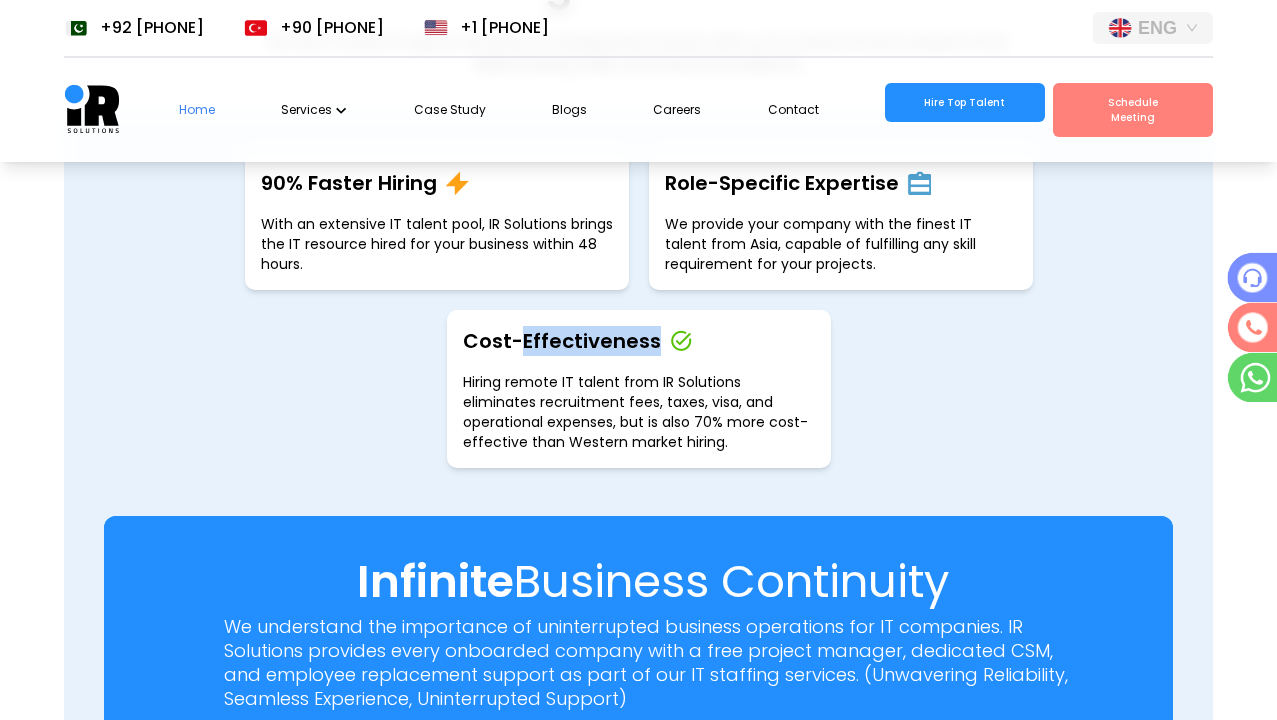 click at bounding box center (639, 862) 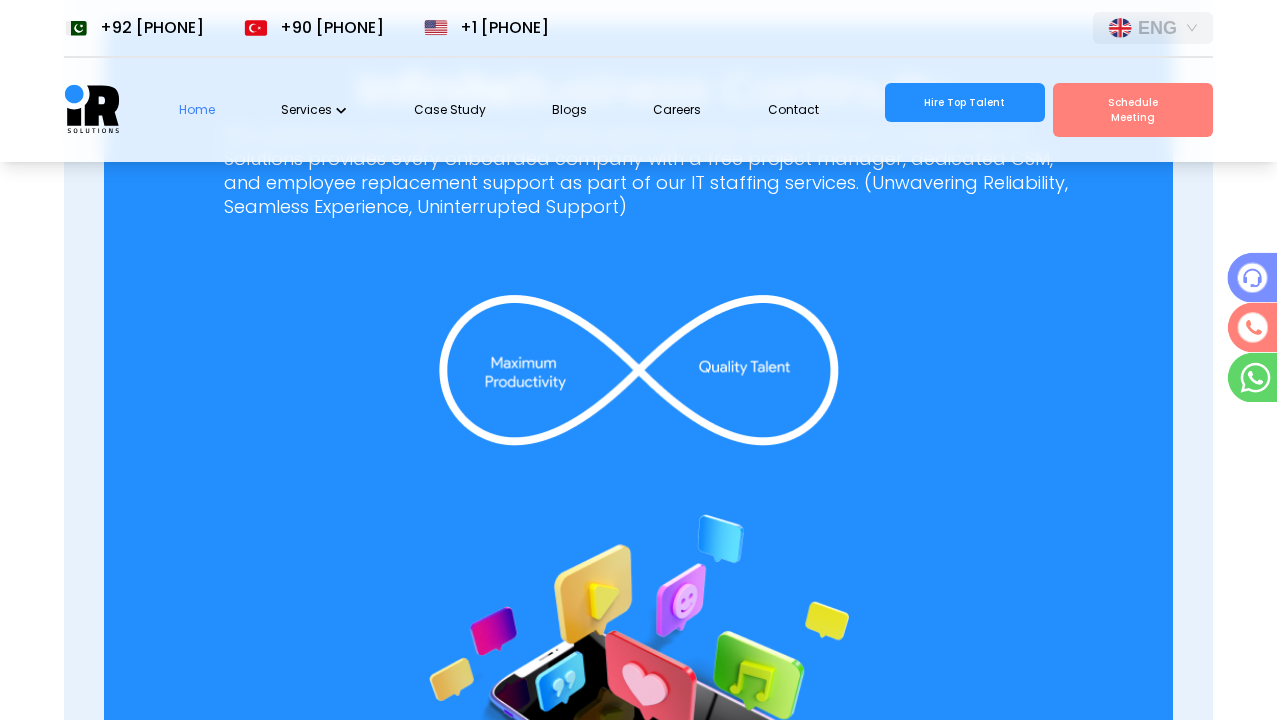 click on "Hire Developers" at bounding box center [639, 1148] 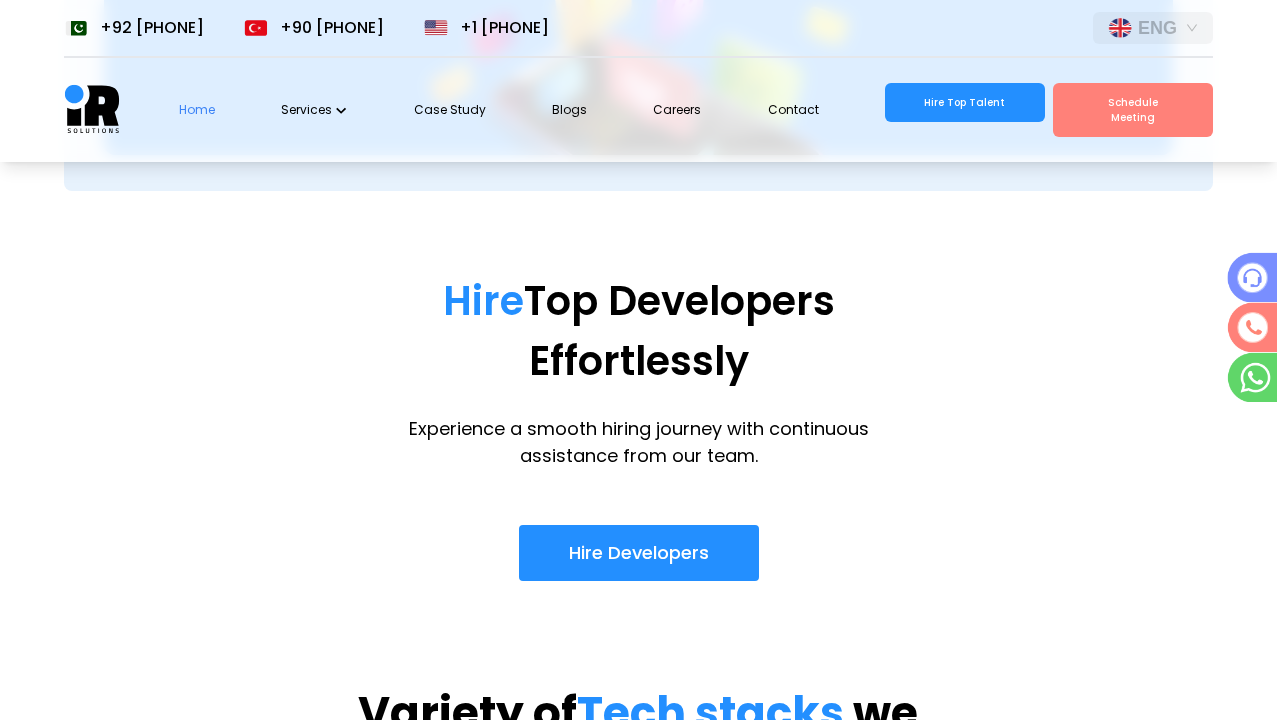 click on "Frontend" at bounding box center [558, 968] 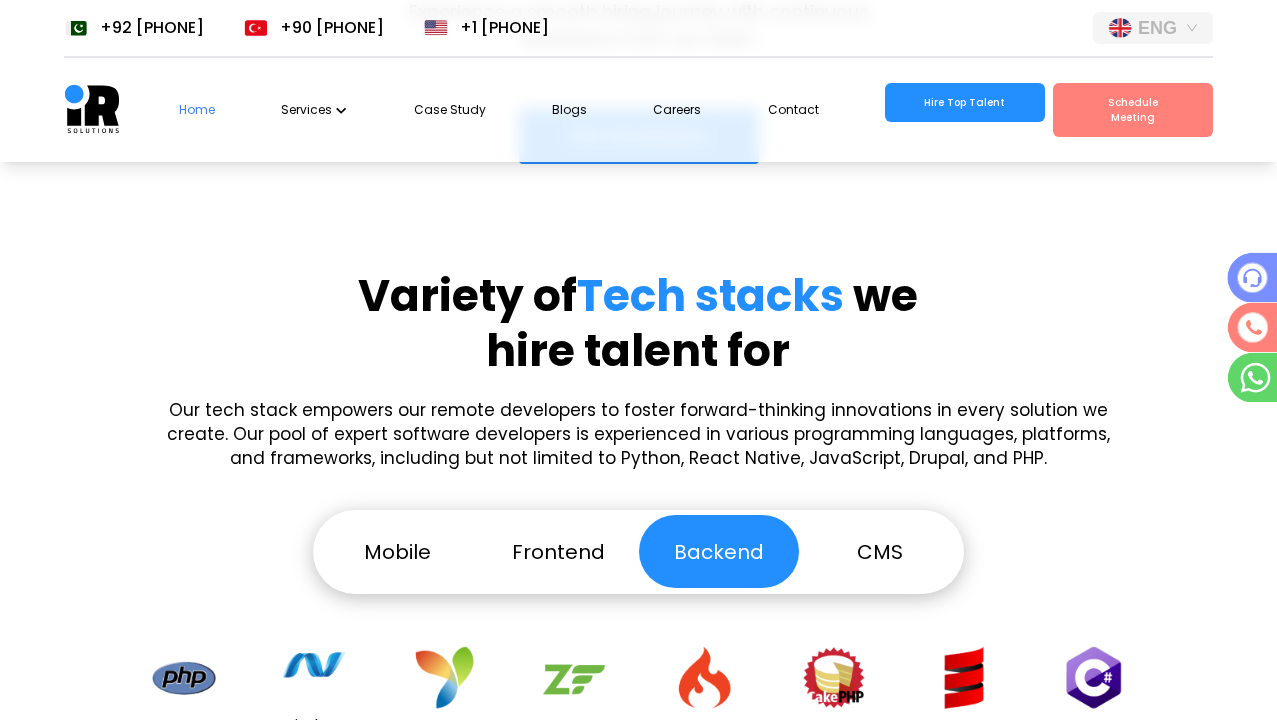 click on "CMS" at bounding box center [879, 551] 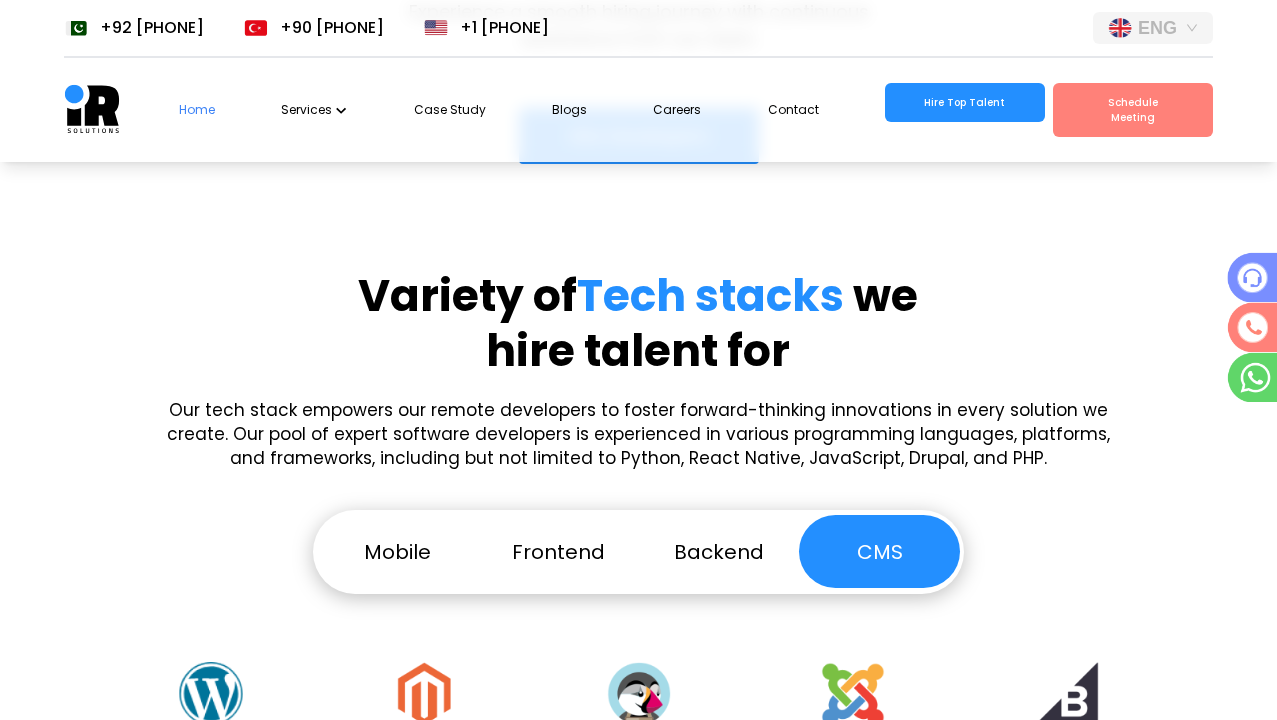 scroll, scrollTop: 0, scrollLeft: 36, axis: horizontal 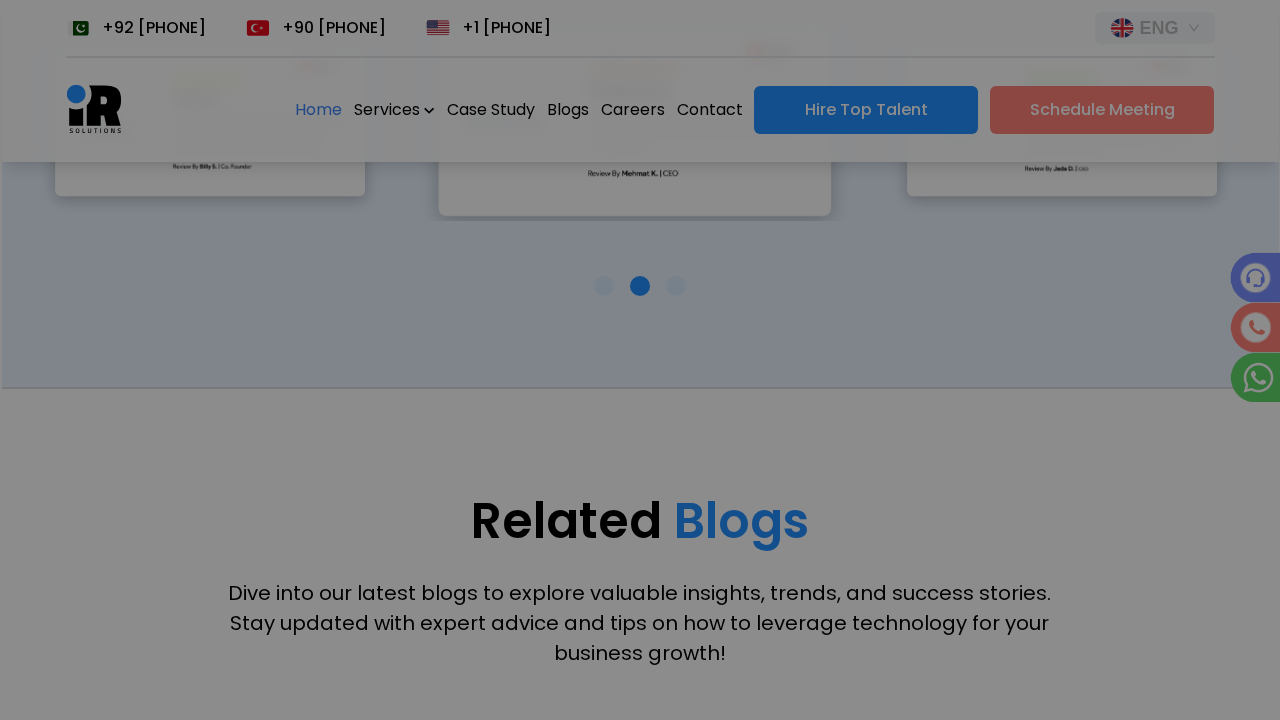 click at bounding box center (872, 194) 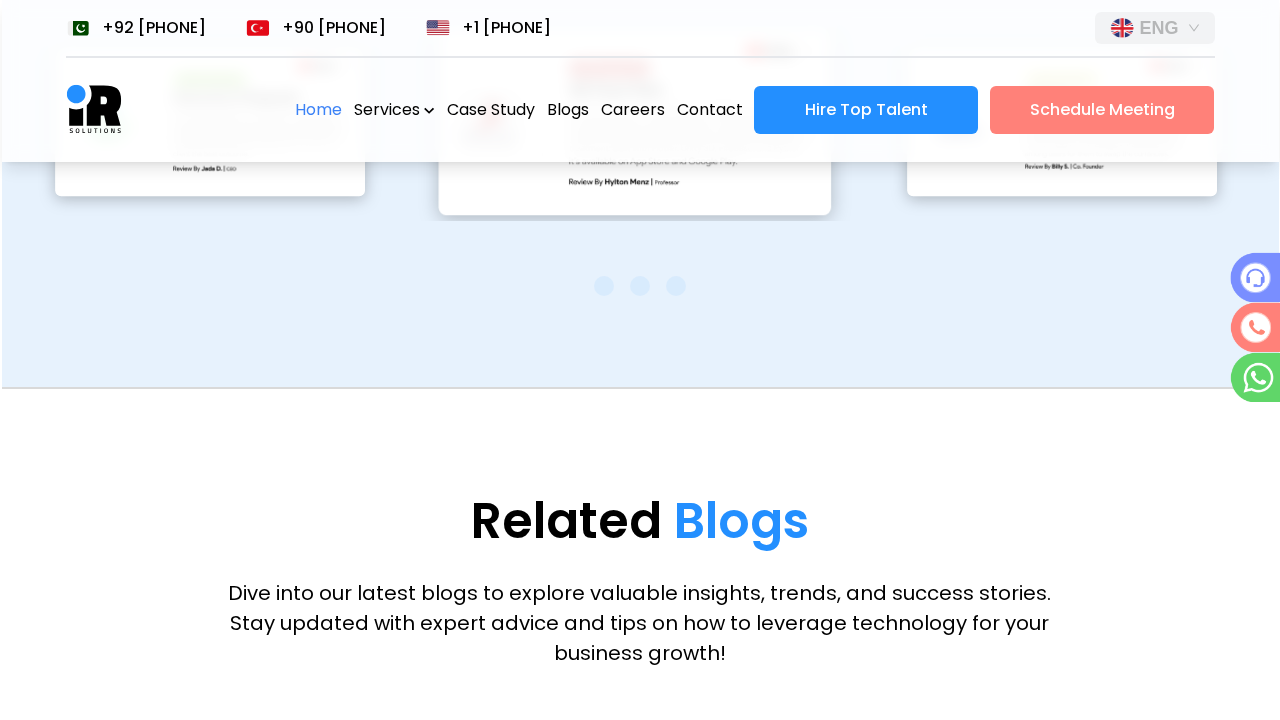 scroll, scrollTop: 5676, scrollLeft: 0, axis: vertical 